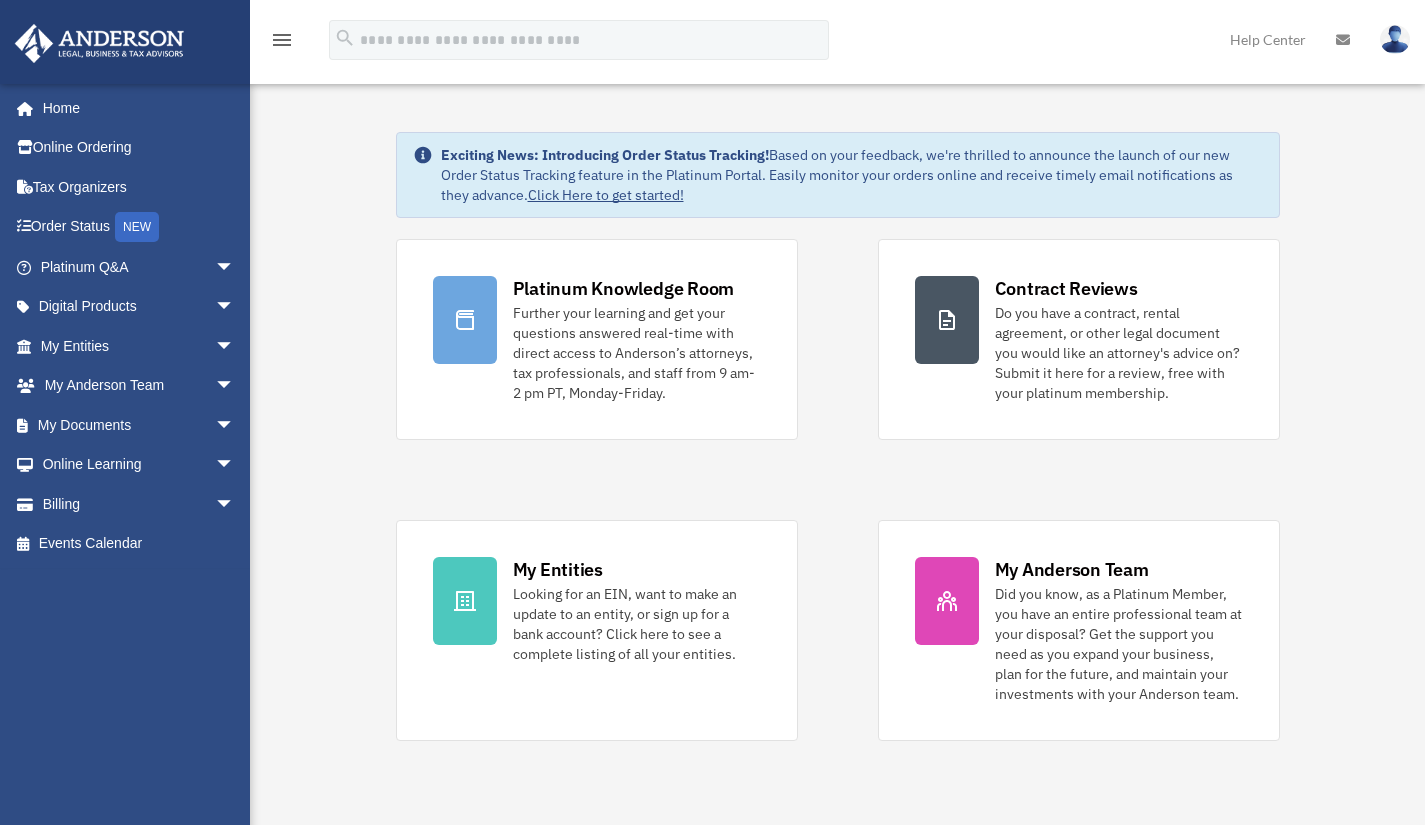 scroll, scrollTop: 0, scrollLeft: 0, axis: both 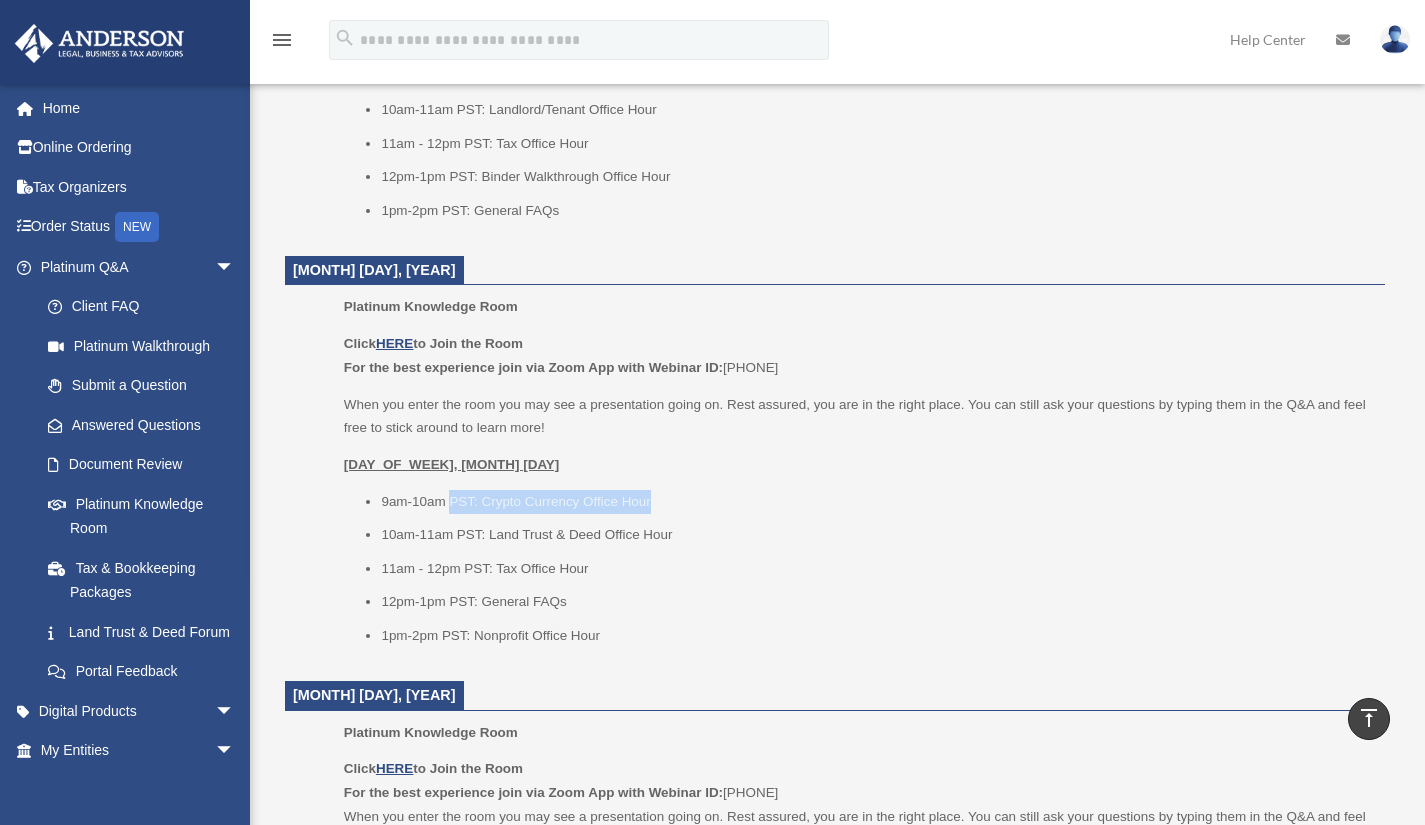 drag, startPoint x: 448, startPoint y: 503, endPoint x: 683, endPoint y: 502, distance: 235.00212 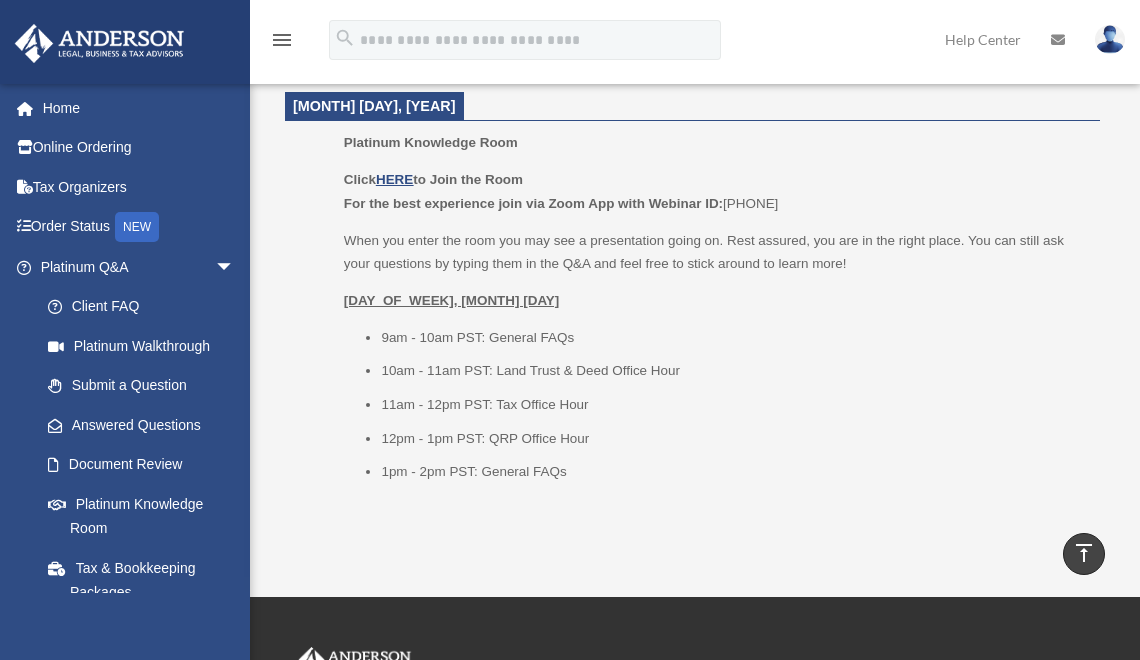scroll, scrollTop: 2554, scrollLeft: 0, axis: vertical 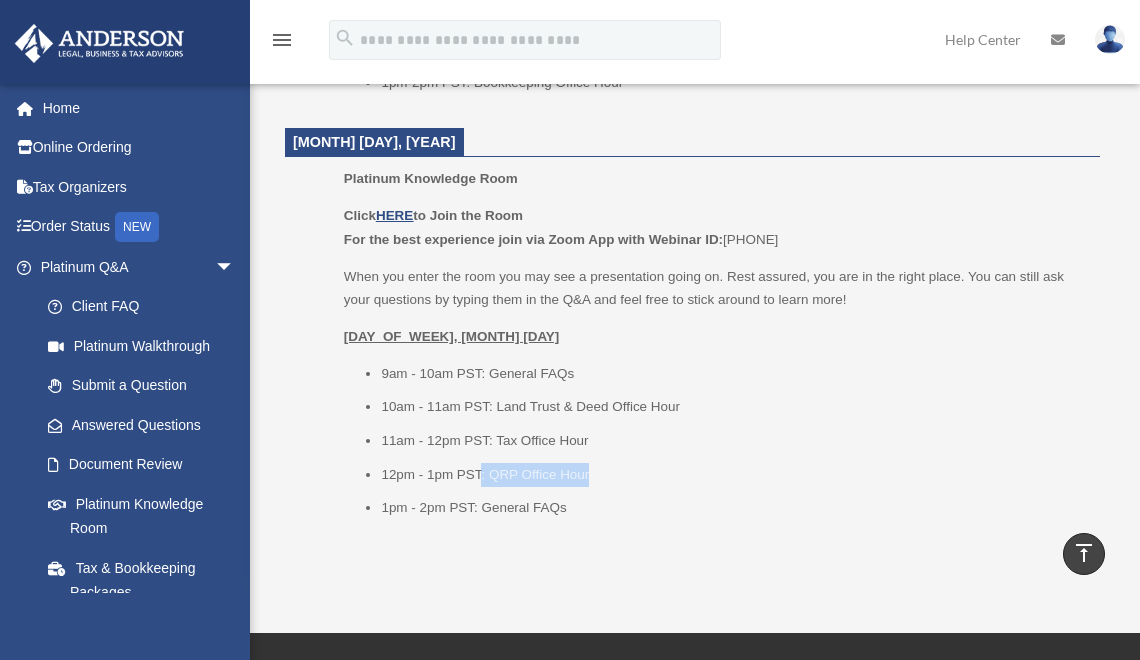drag, startPoint x: 481, startPoint y: 472, endPoint x: 598, endPoint y: 477, distance: 117.10679 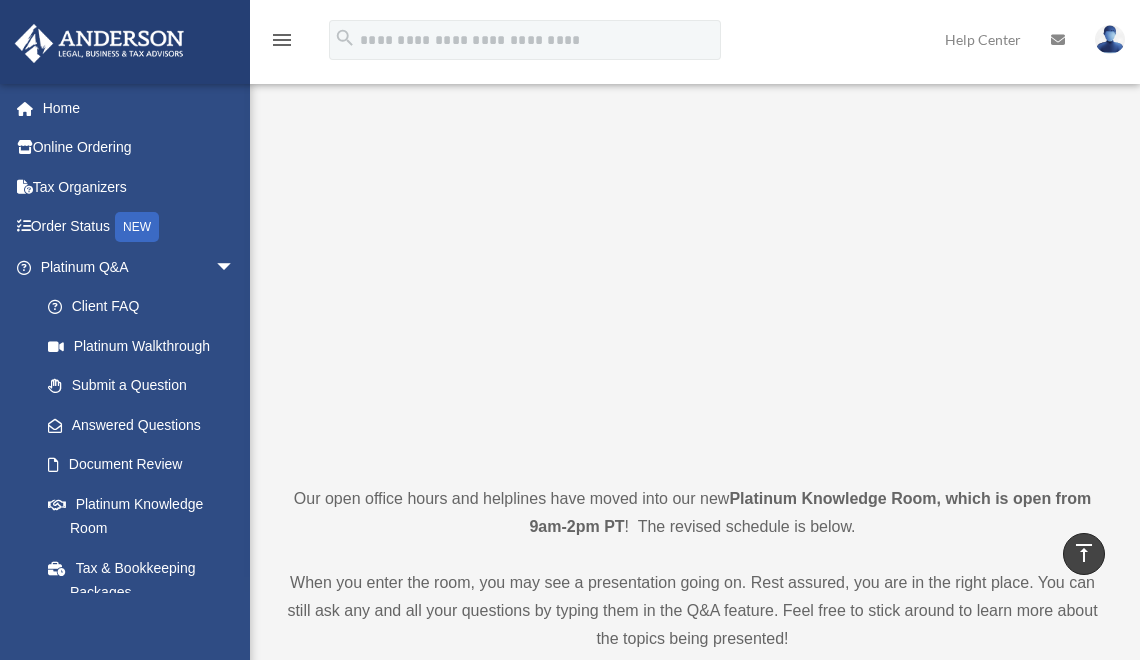 scroll, scrollTop: 0, scrollLeft: 0, axis: both 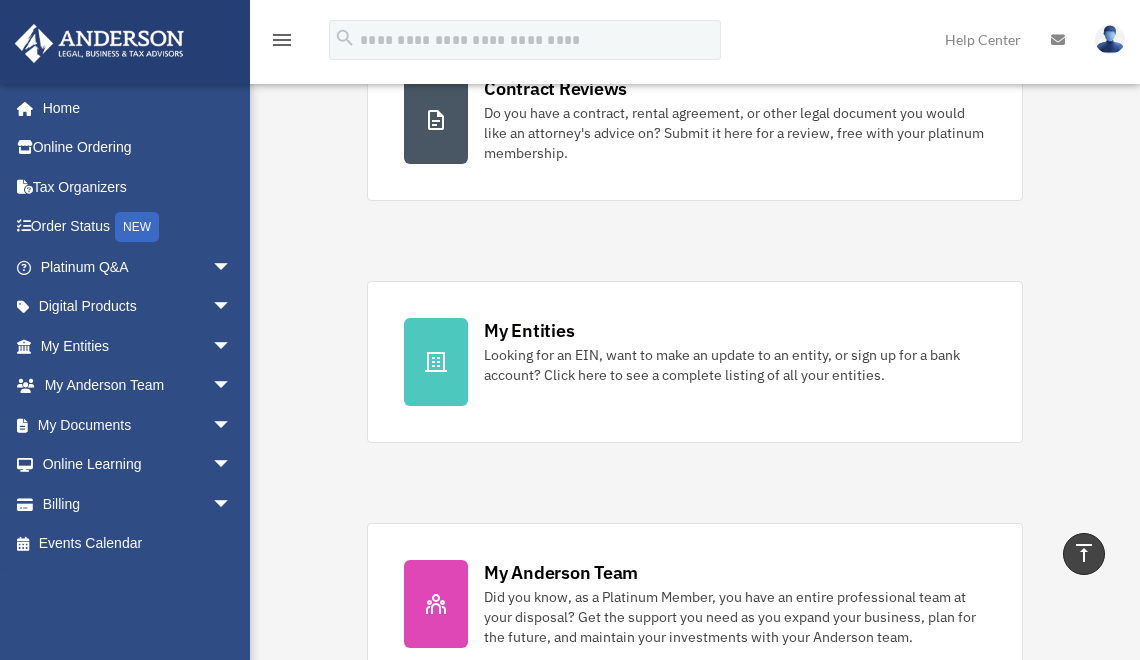 click on "My Entities
Looking for an EIN, want to  make an update to an entity, or sign up for a bank account?  Click here to see a complete listing of all your entities." at bounding box center (735, 351) 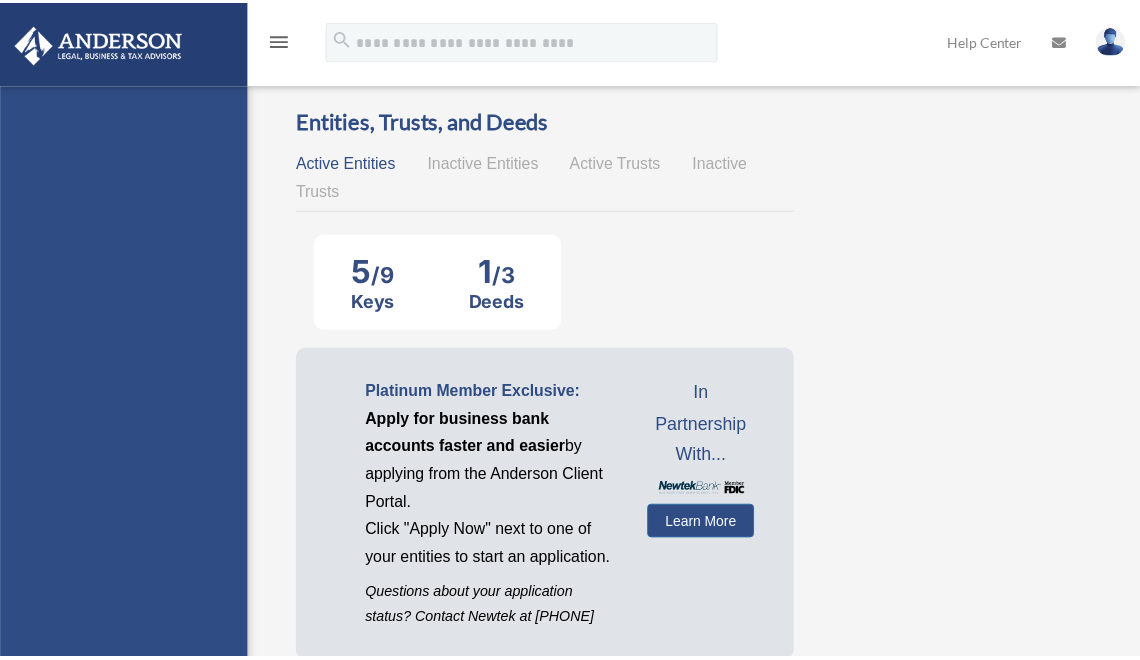 scroll, scrollTop: 0, scrollLeft: 0, axis: both 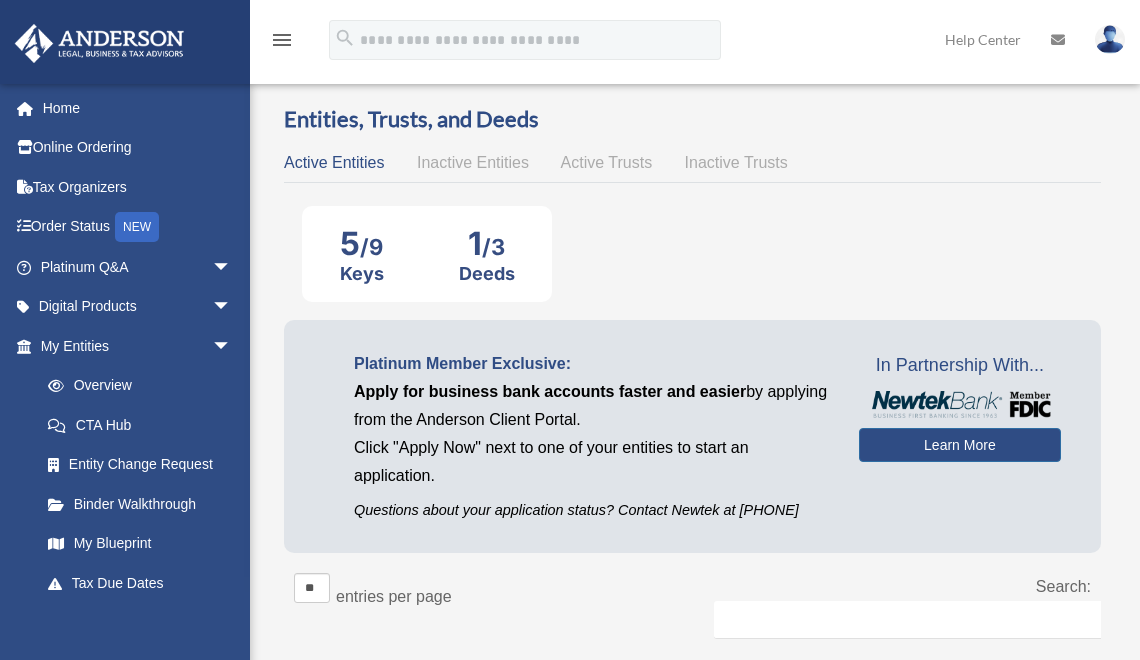 click on "Home" at bounding box center (138, 108) 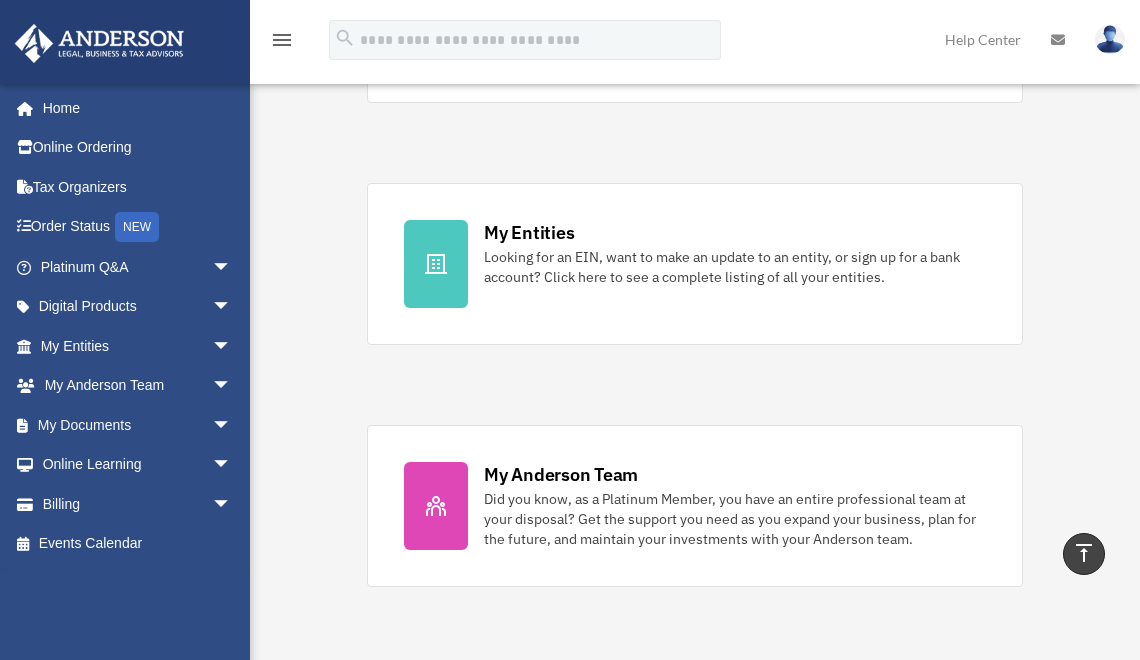 scroll, scrollTop: 495, scrollLeft: 0, axis: vertical 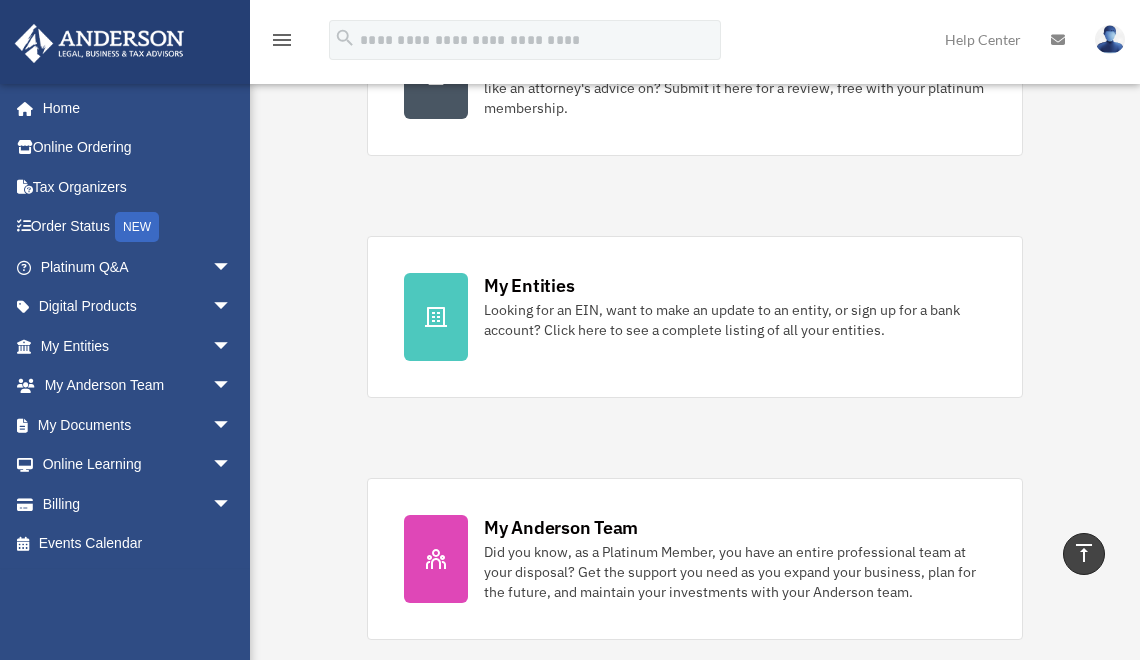 click on "Looking for an EIN, want to  make an update to an entity, or sign up for a bank account?  Click here to see a complete listing of all your entities." at bounding box center (735, 320) 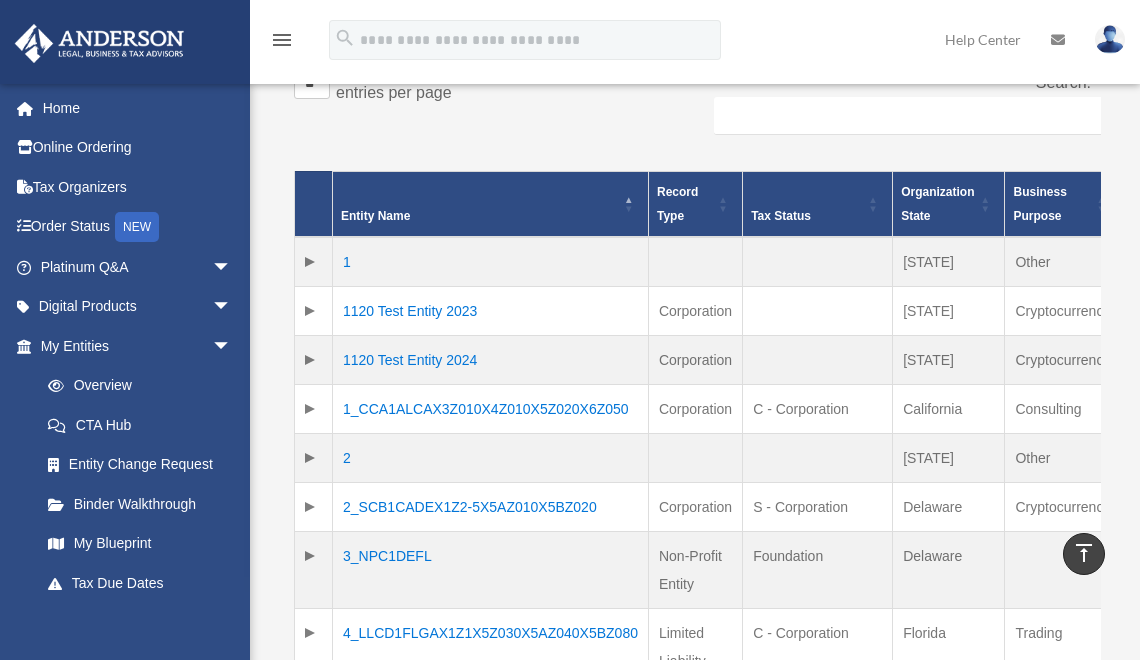 scroll, scrollTop: 611, scrollLeft: 0, axis: vertical 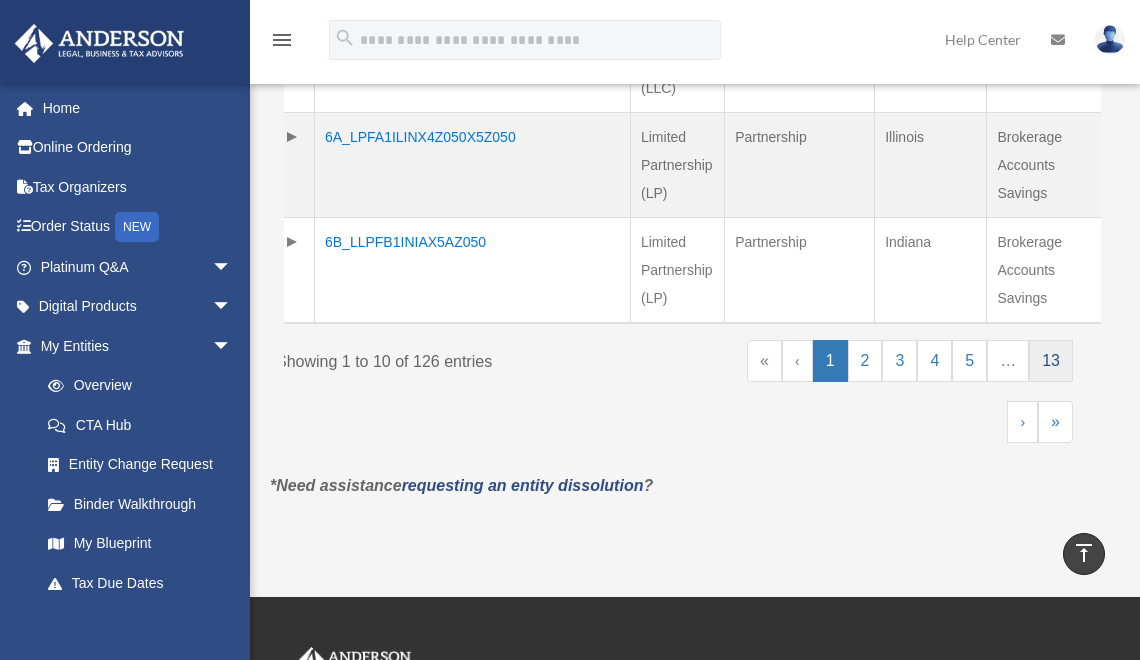 click on "13" at bounding box center (1051, 361) 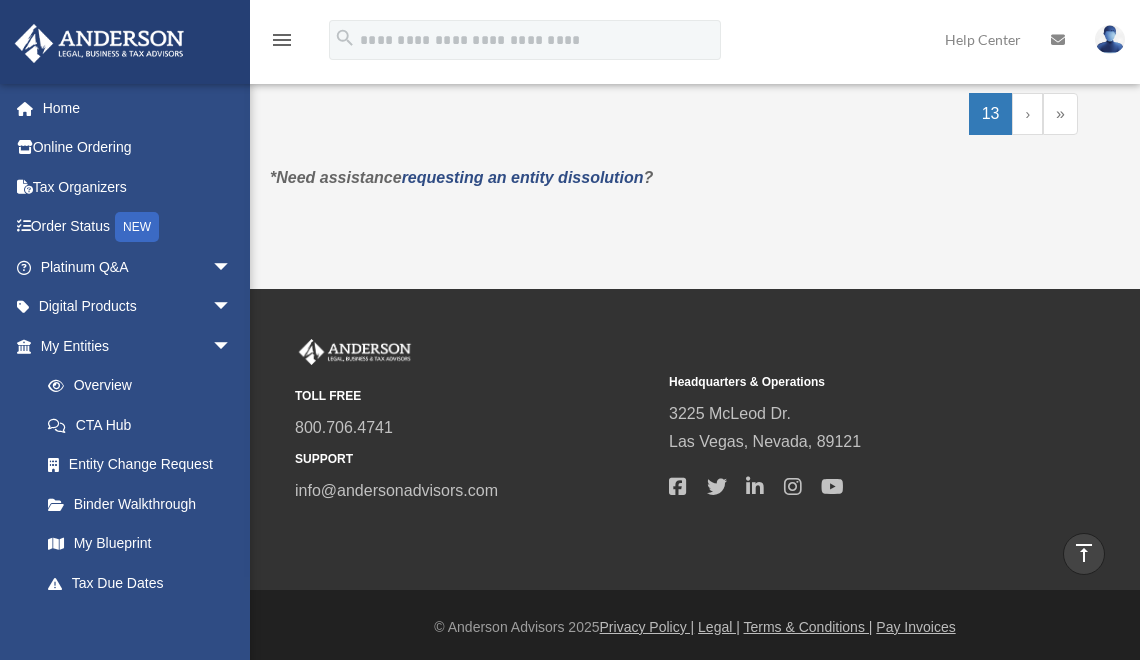 scroll, scrollTop: 0, scrollLeft: 12, axis: horizontal 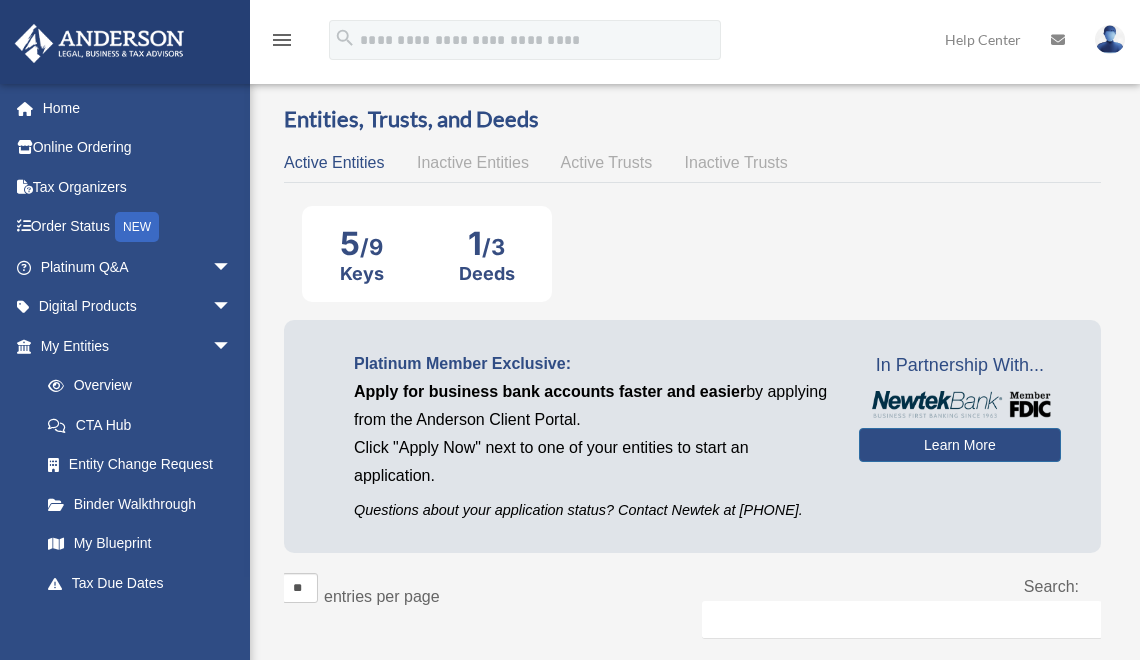 click on "Home" at bounding box center (138, 108) 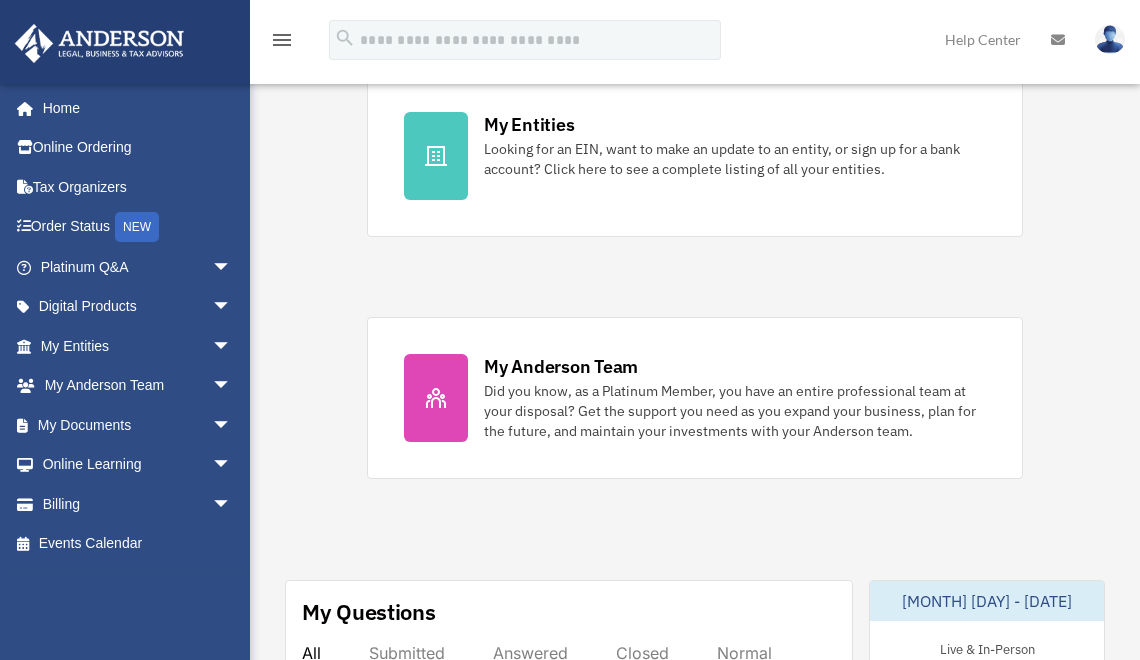 scroll, scrollTop: 657, scrollLeft: 0, axis: vertical 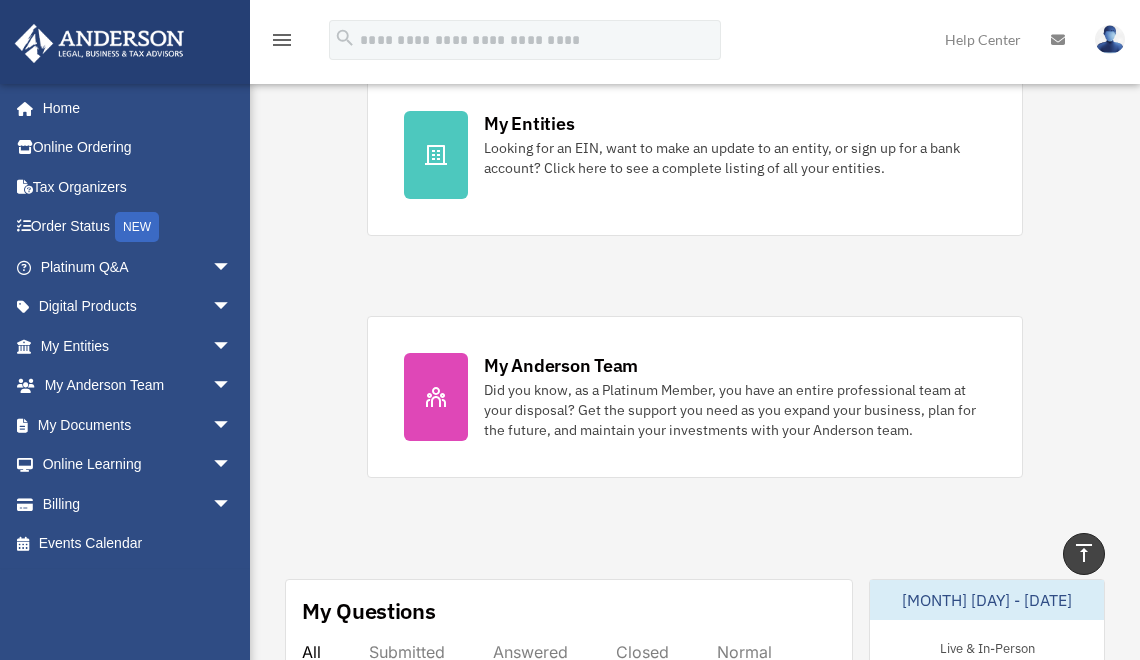click on "Did you know, as a Platinum Member, you have an entire professional team at your disposal? Get the support you need as you expand your business, plan for the future, and maintain your investments with your Anderson team." at bounding box center (735, 410) 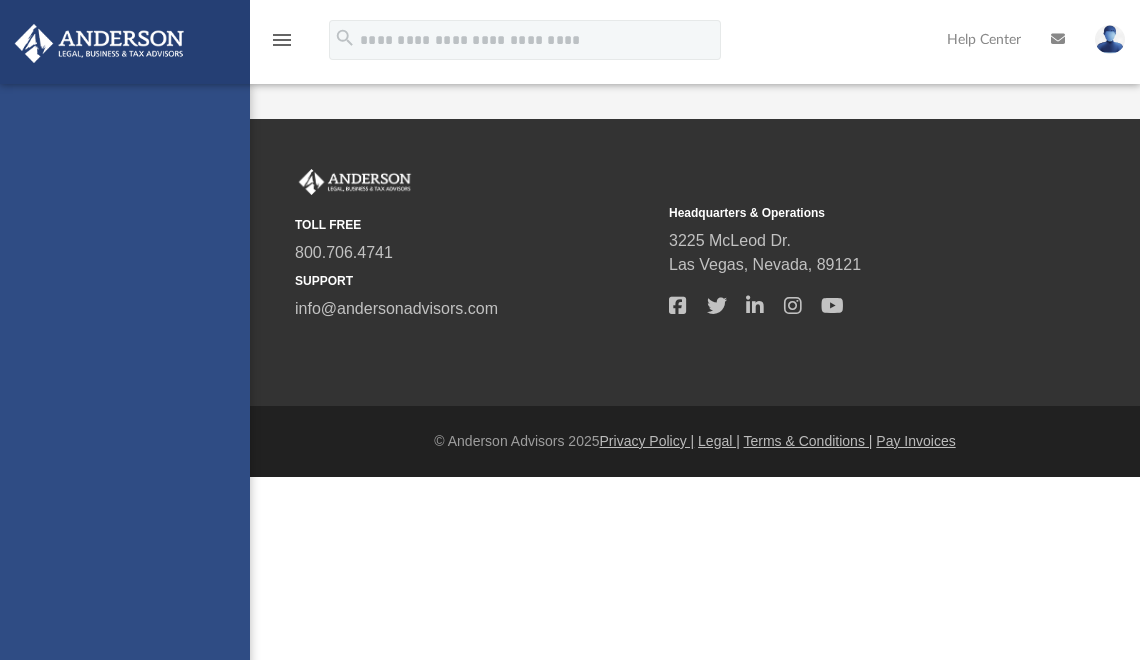 scroll, scrollTop: 0, scrollLeft: 0, axis: both 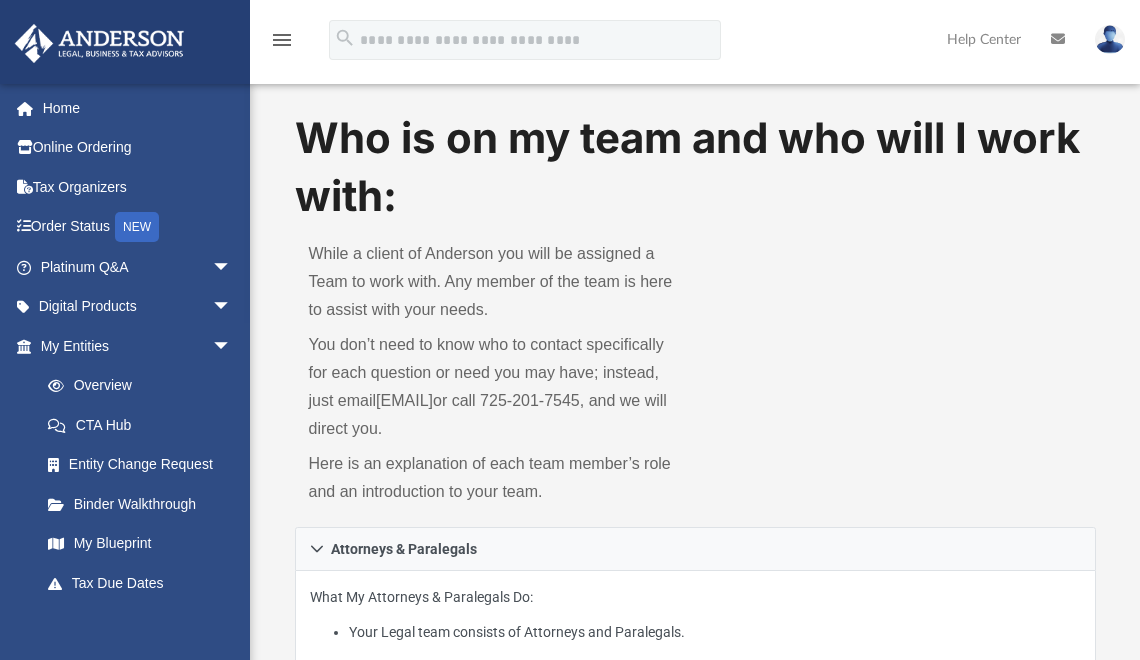click on "Home" at bounding box center [138, 108] 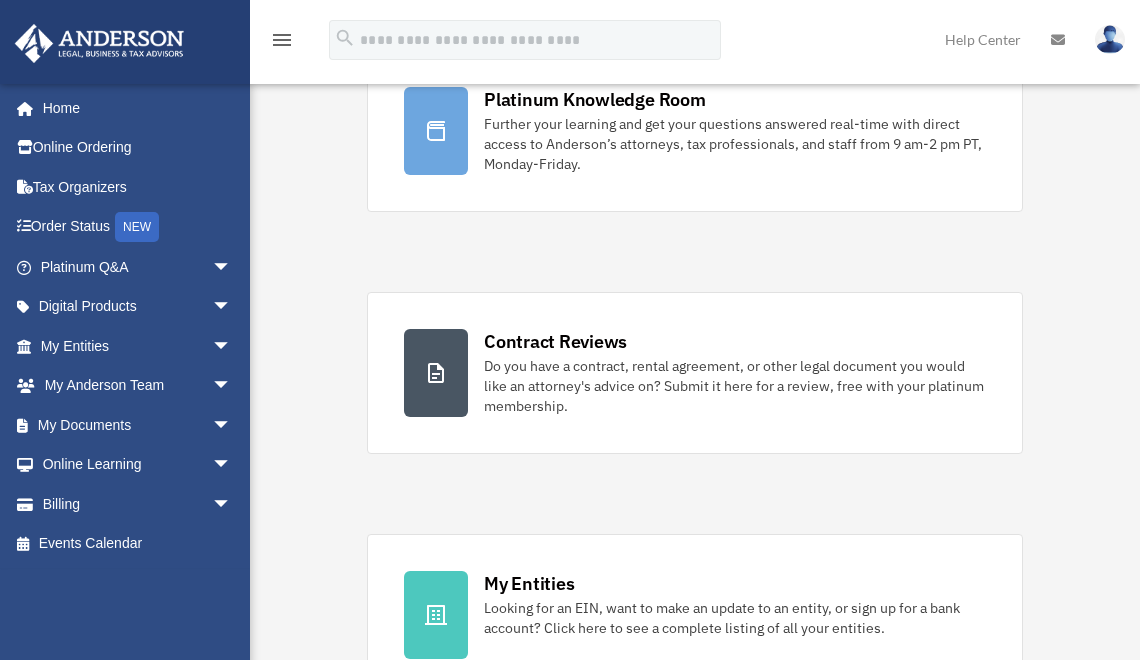 scroll, scrollTop: 200, scrollLeft: 0, axis: vertical 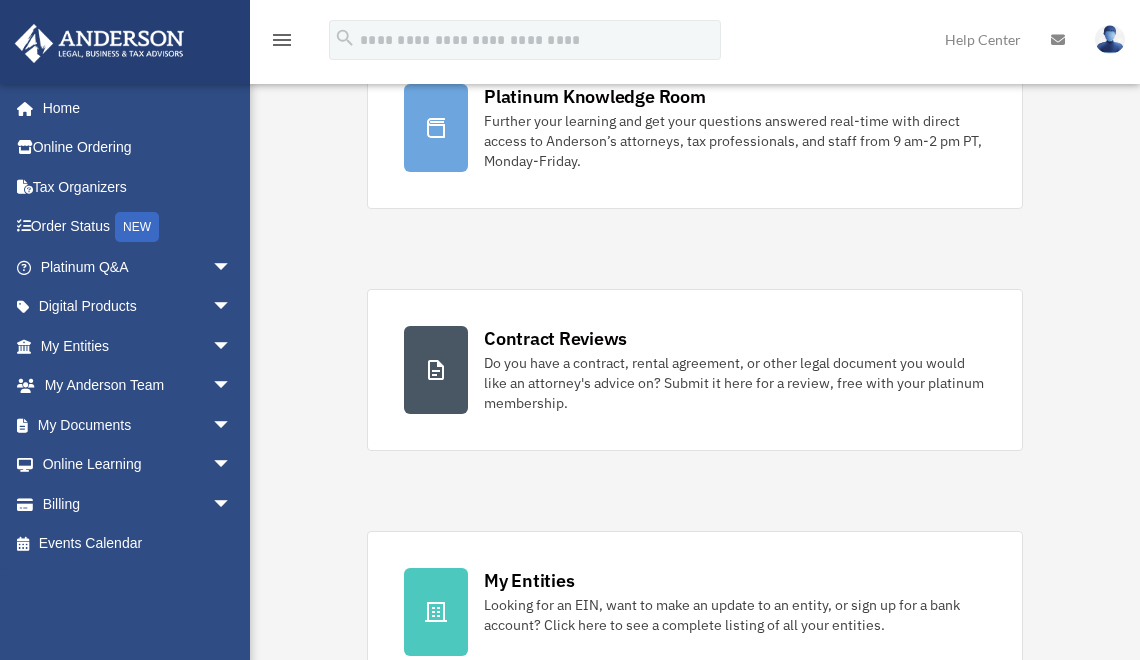 click on "Order Status  NEW" at bounding box center [138, 227] 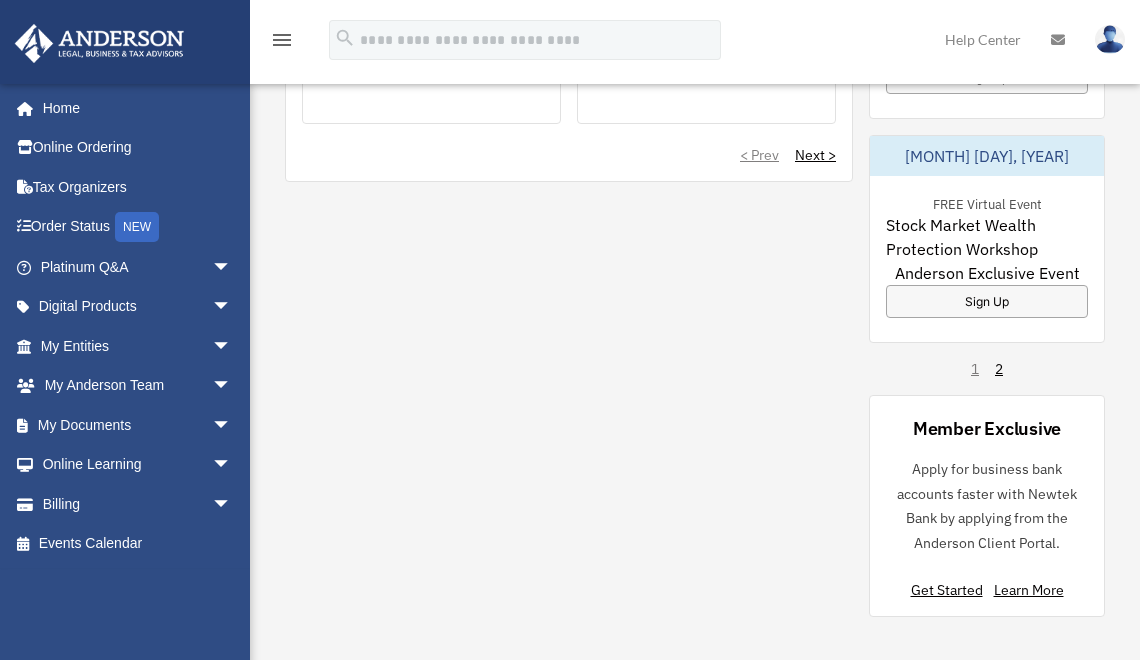 scroll, scrollTop: 1788, scrollLeft: 0, axis: vertical 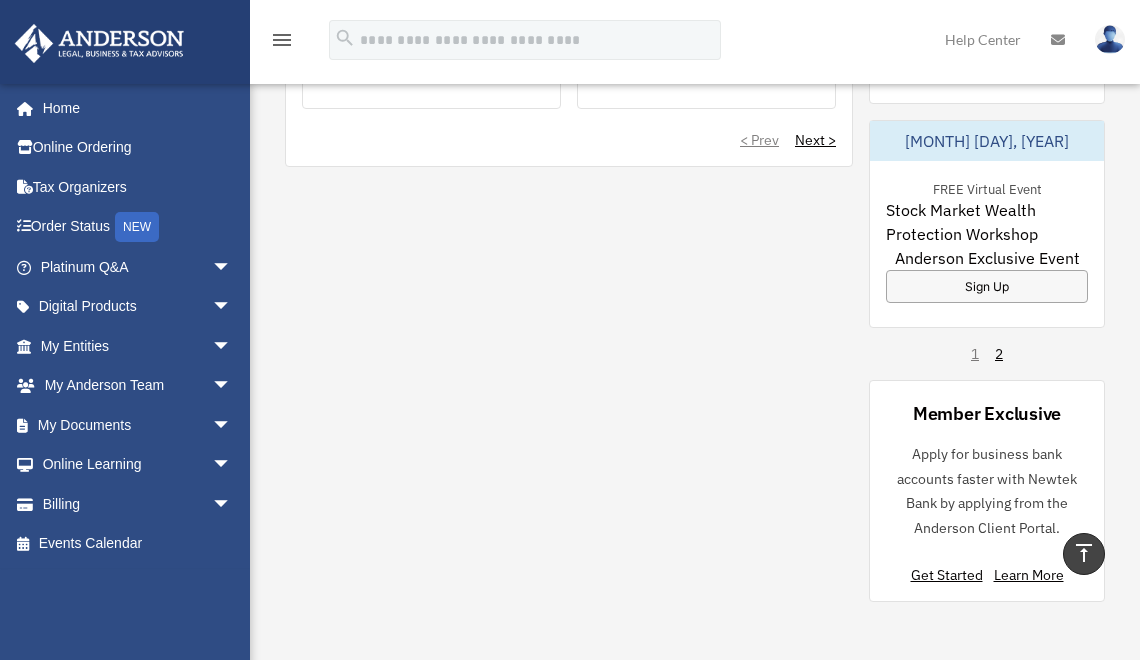 click on "arrow_drop_down" at bounding box center [232, 267] 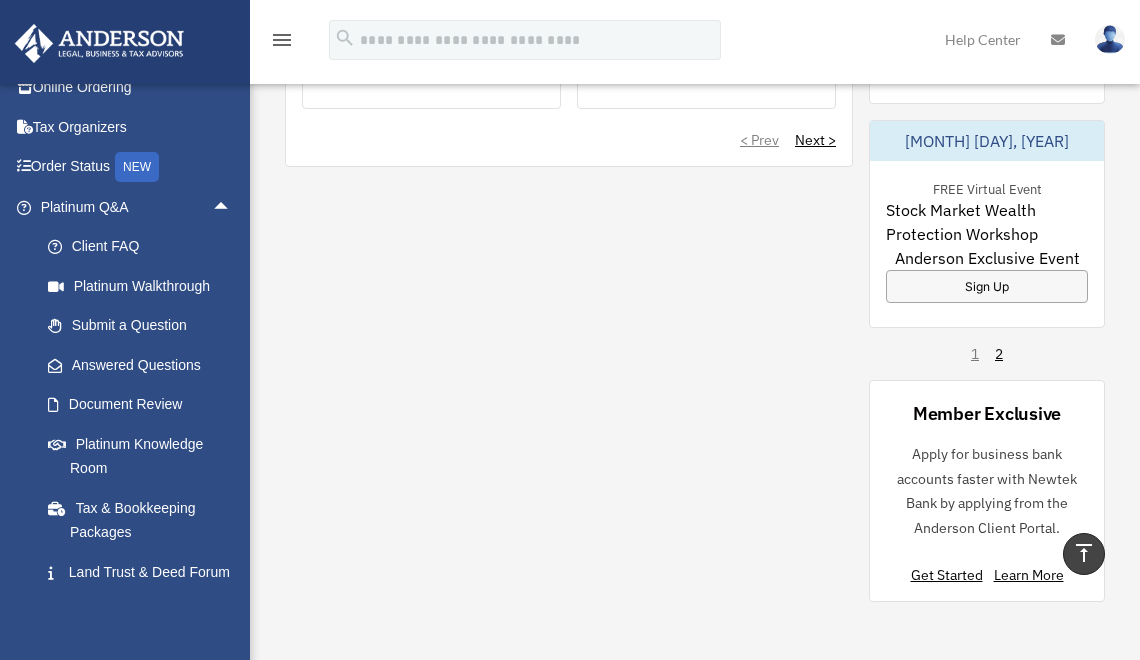 scroll, scrollTop: 59, scrollLeft: 0, axis: vertical 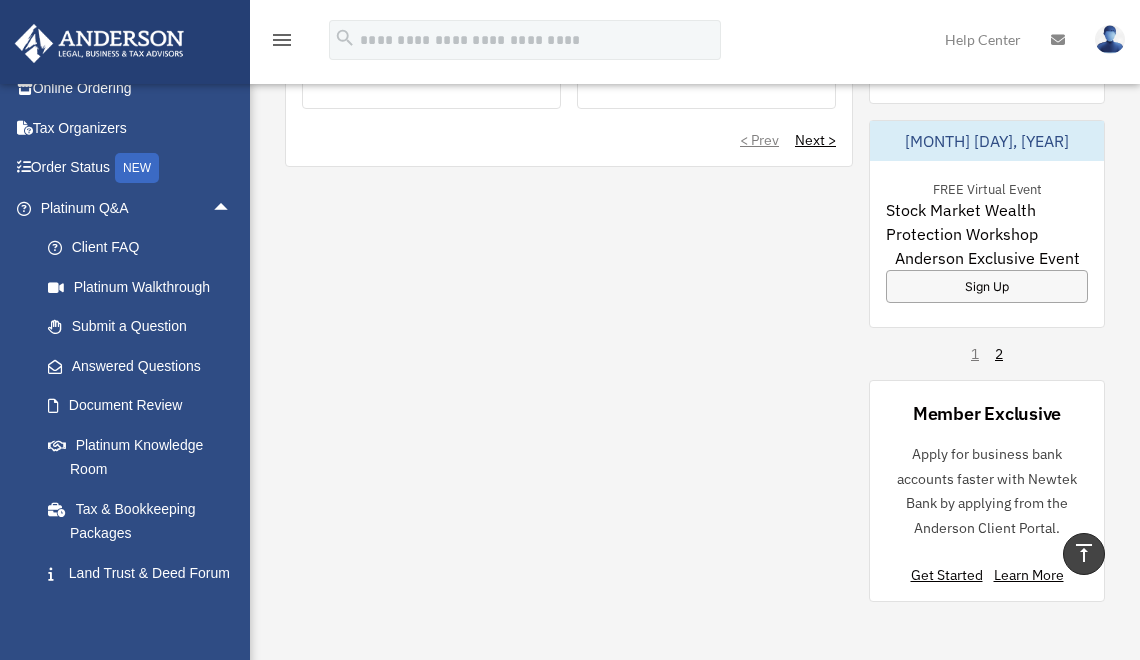 click on "arrow_drop_up" at bounding box center (232, 208) 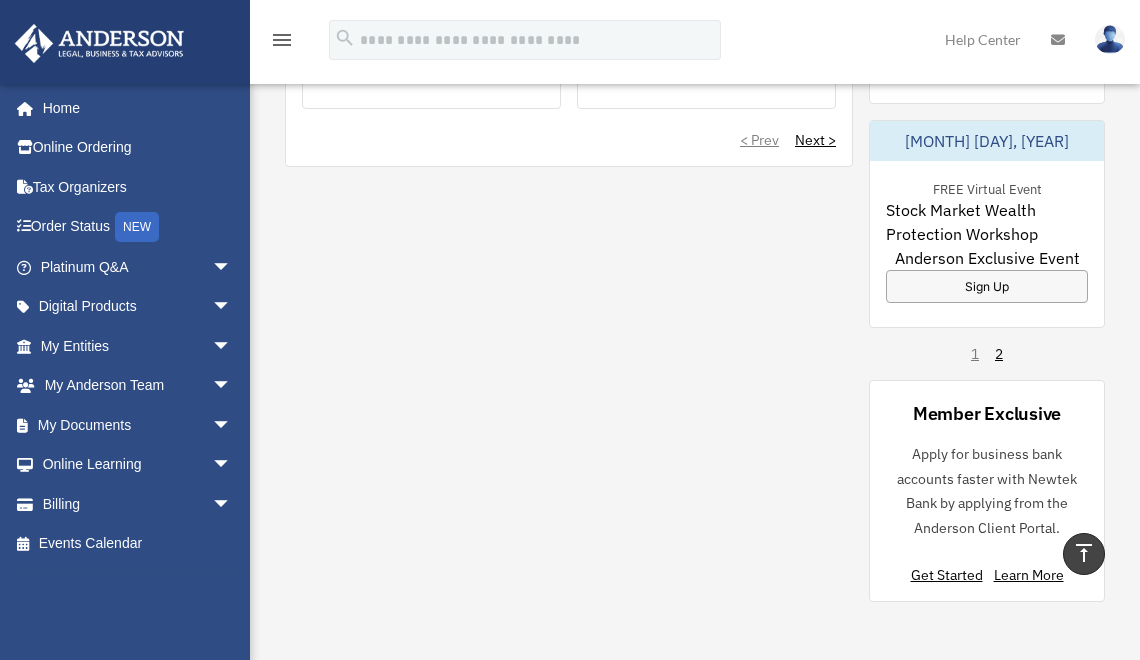 click on "arrow_drop_down" at bounding box center (232, 267) 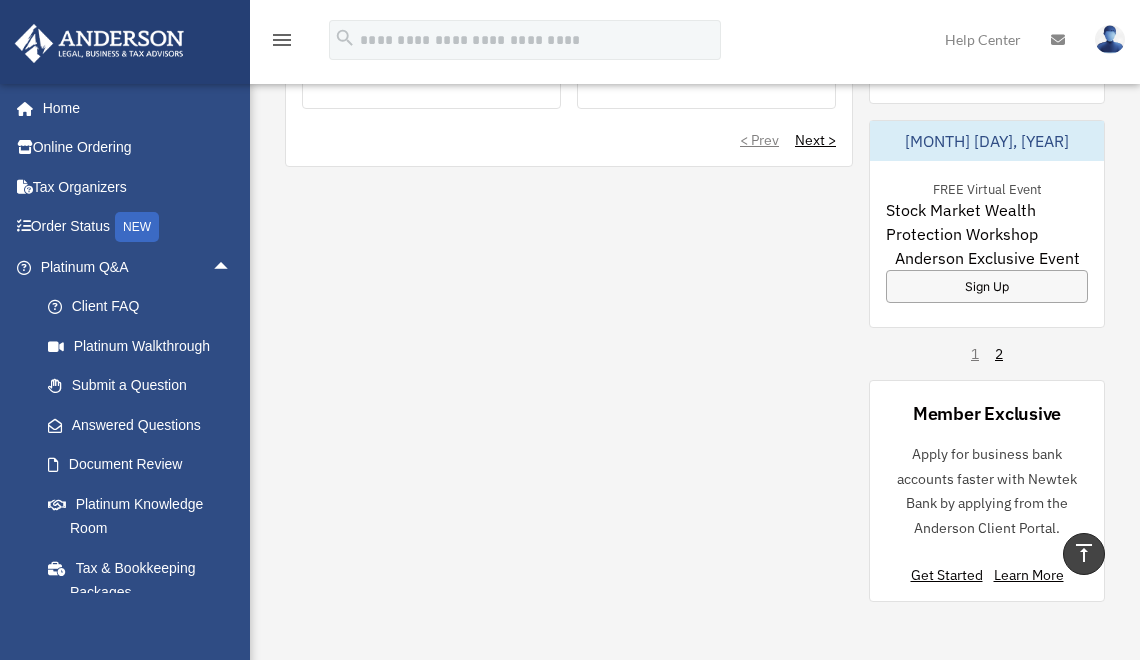 click on "arrow_drop_up" at bounding box center (232, 267) 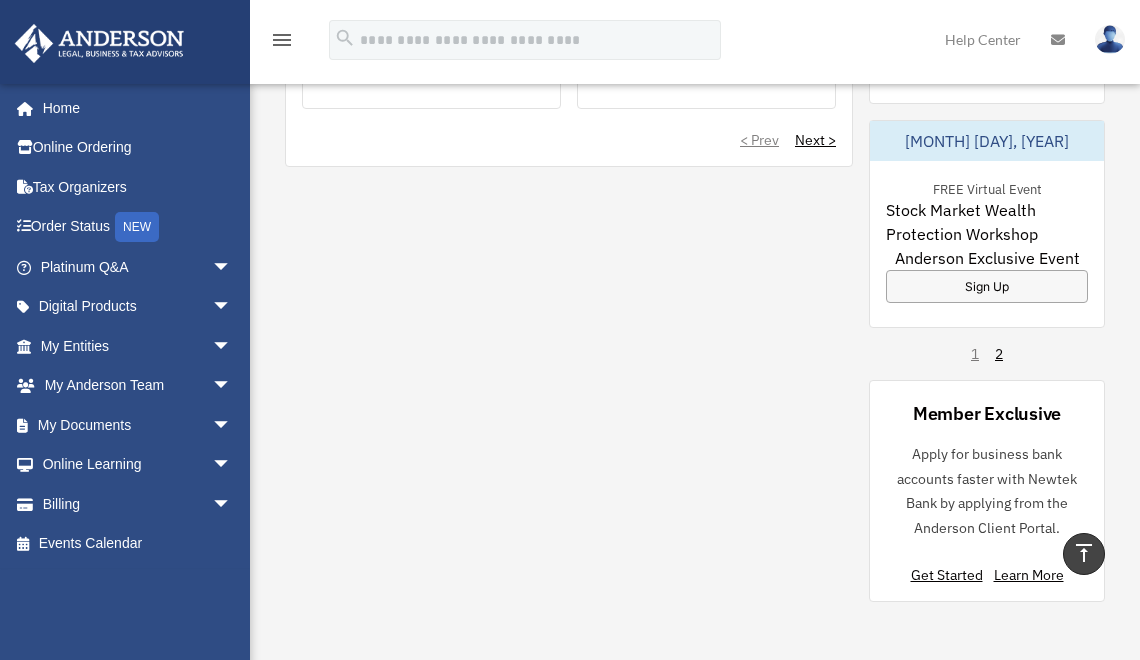 click on "arrow_drop_down" at bounding box center [232, 267] 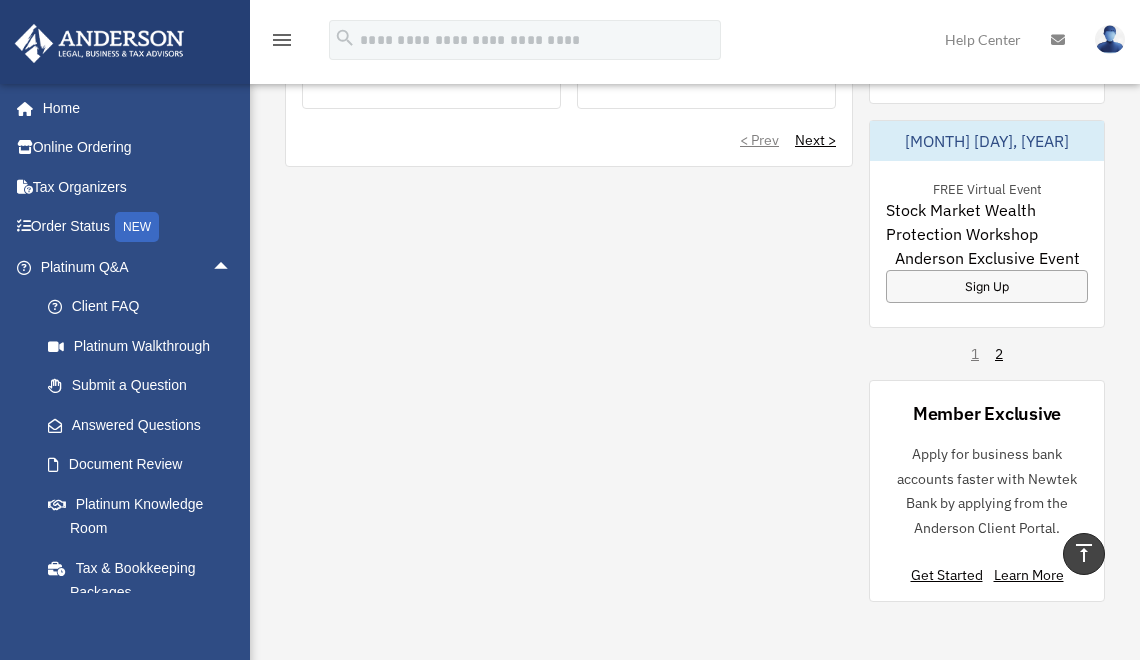 click on "arrow_drop_up" at bounding box center [232, 267] 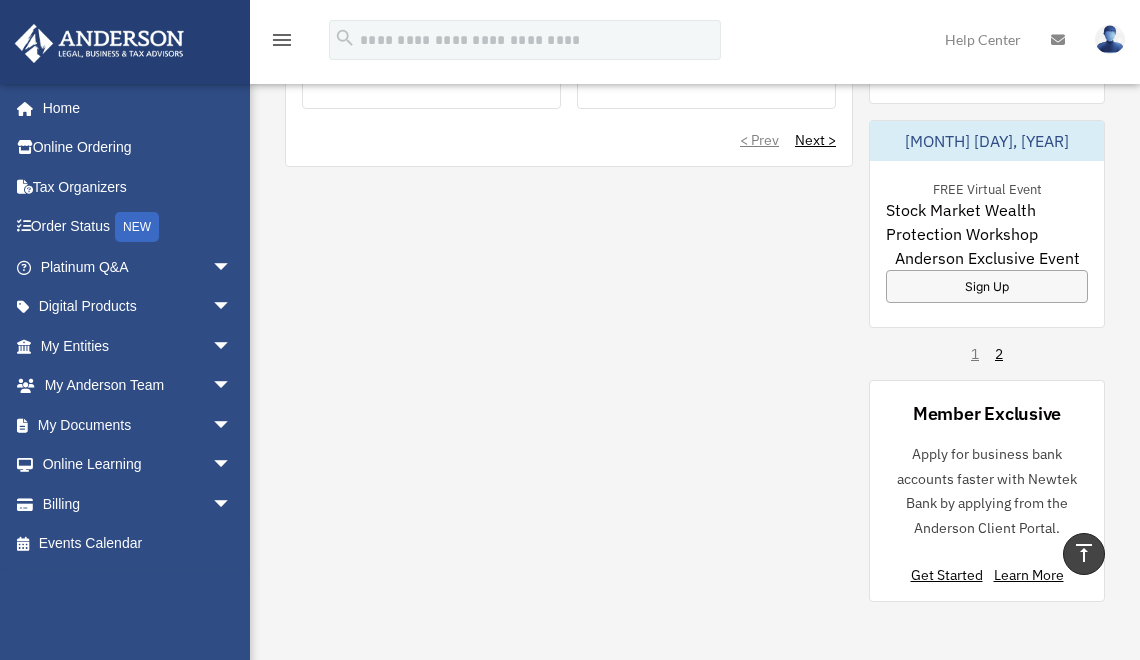 click on "arrow_drop_down" at bounding box center (232, 425) 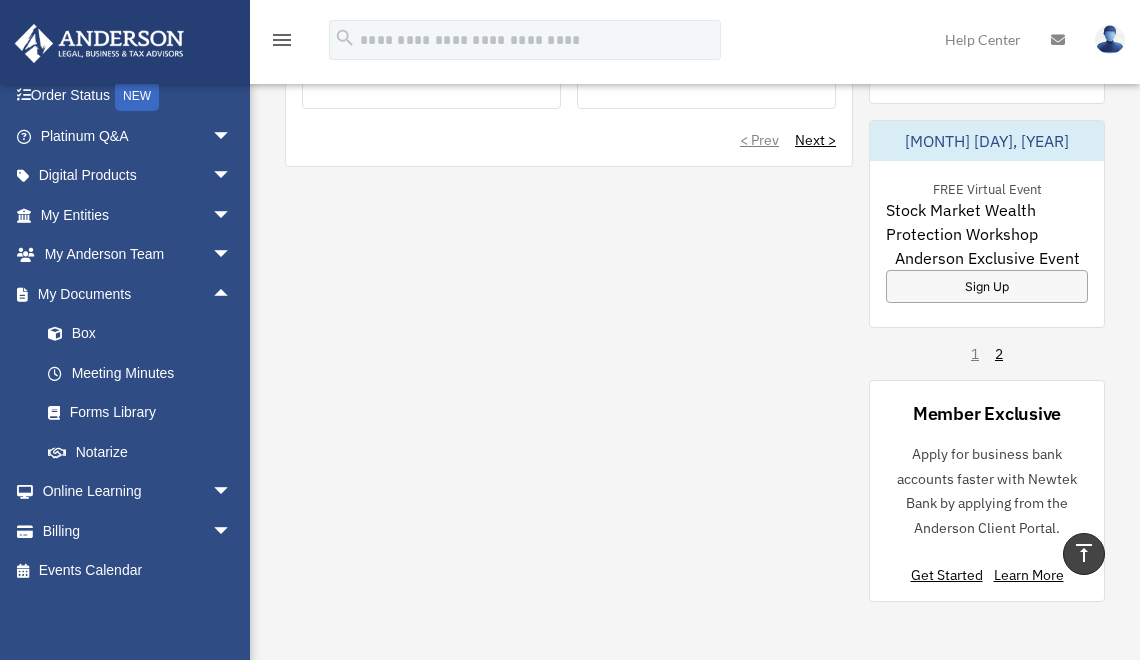 scroll, scrollTop: 132, scrollLeft: 0, axis: vertical 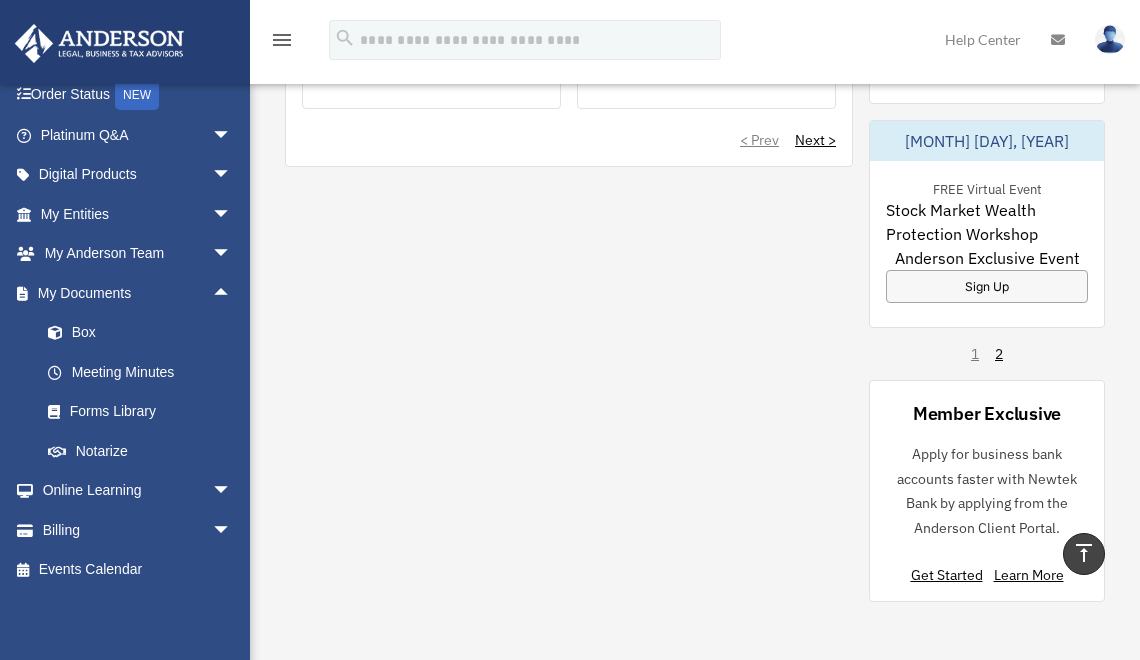 click on "Meeting Minutes" at bounding box center [145, 372] 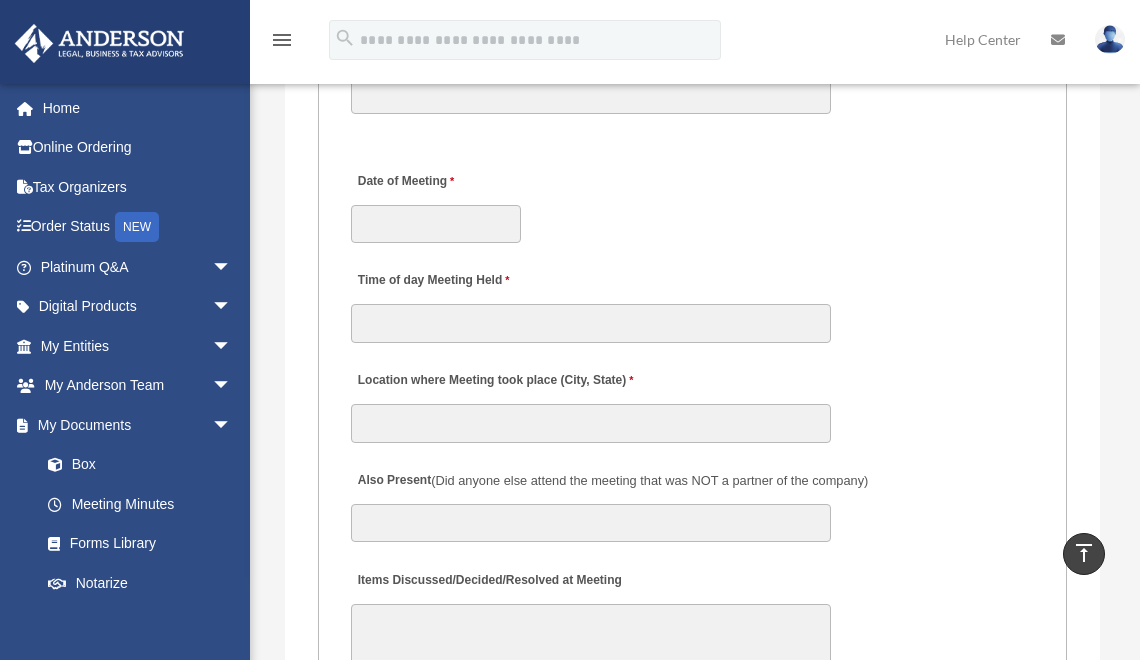 scroll, scrollTop: 3264, scrollLeft: 0, axis: vertical 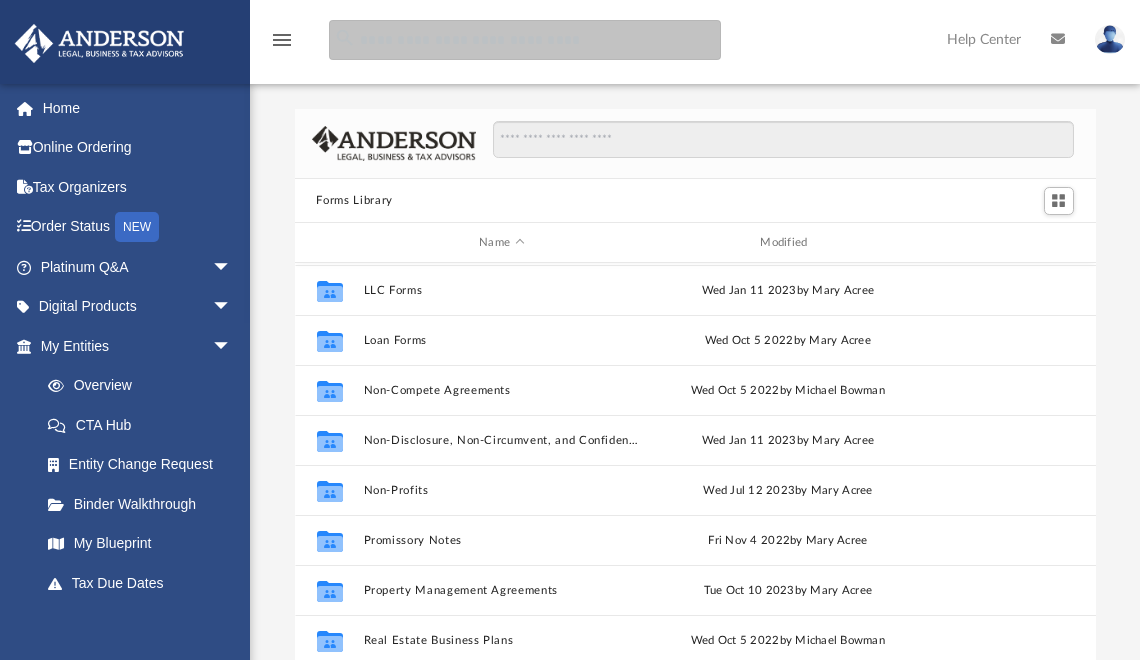 click at bounding box center [525, 40] 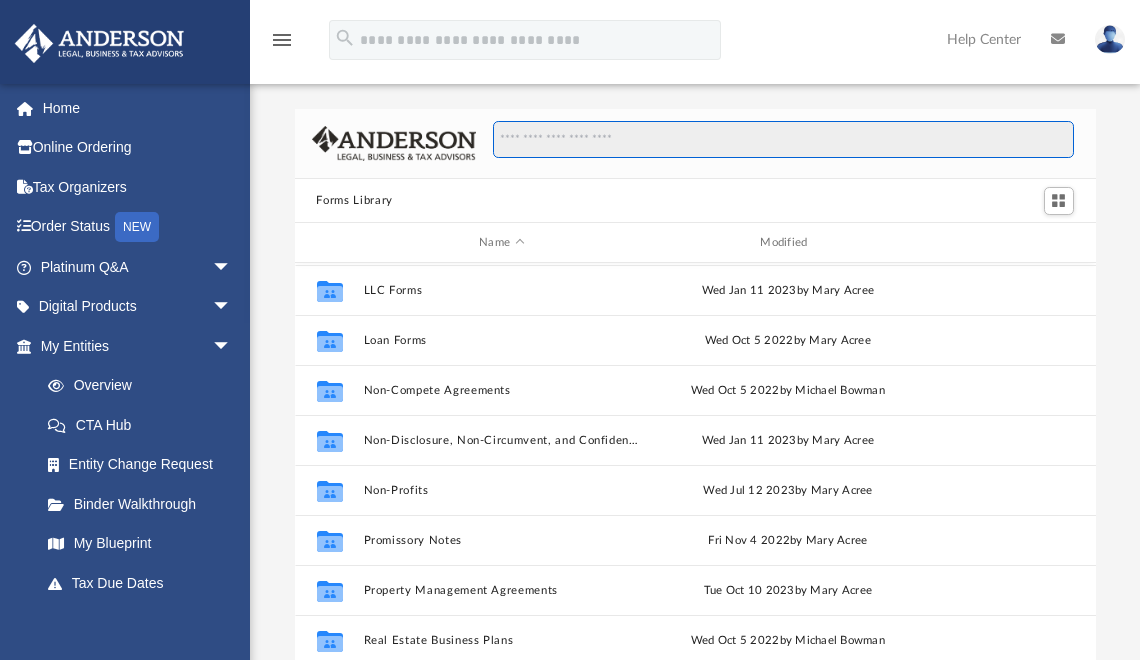 click at bounding box center (783, 140) 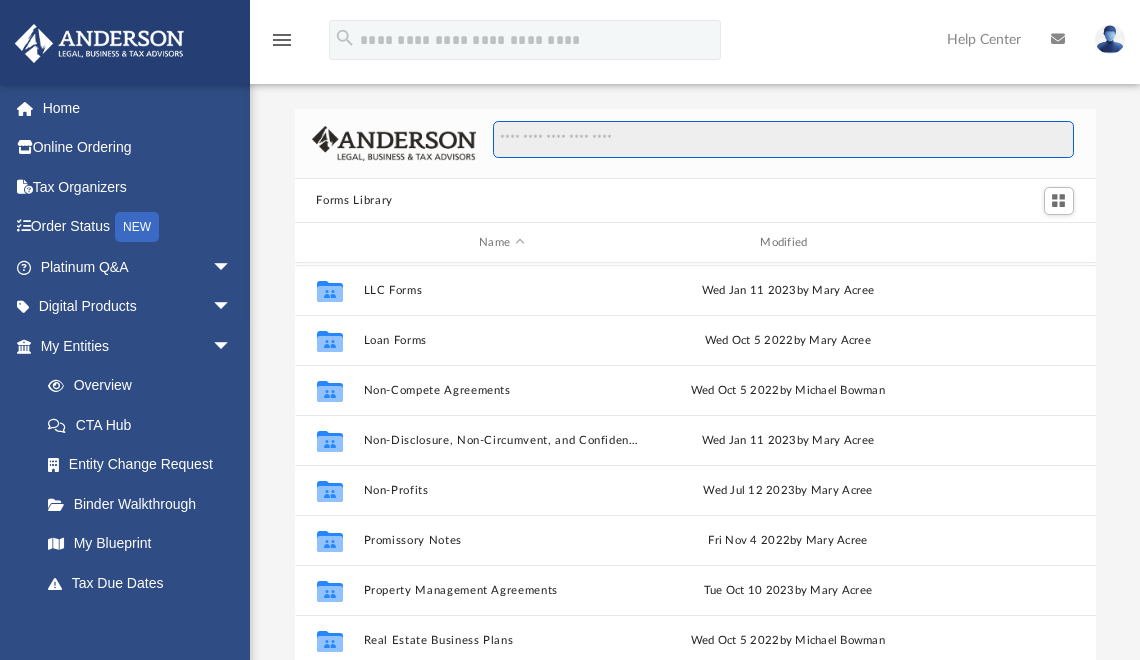 click at bounding box center (783, 140) 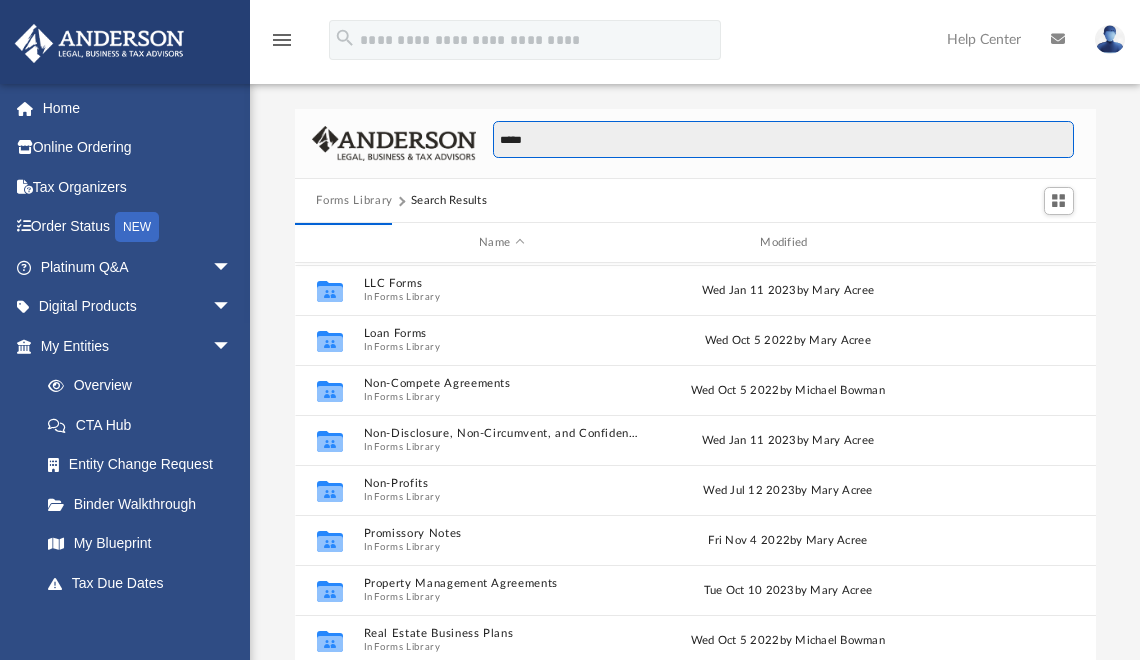 scroll, scrollTop: 0, scrollLeft: 0, axis: both 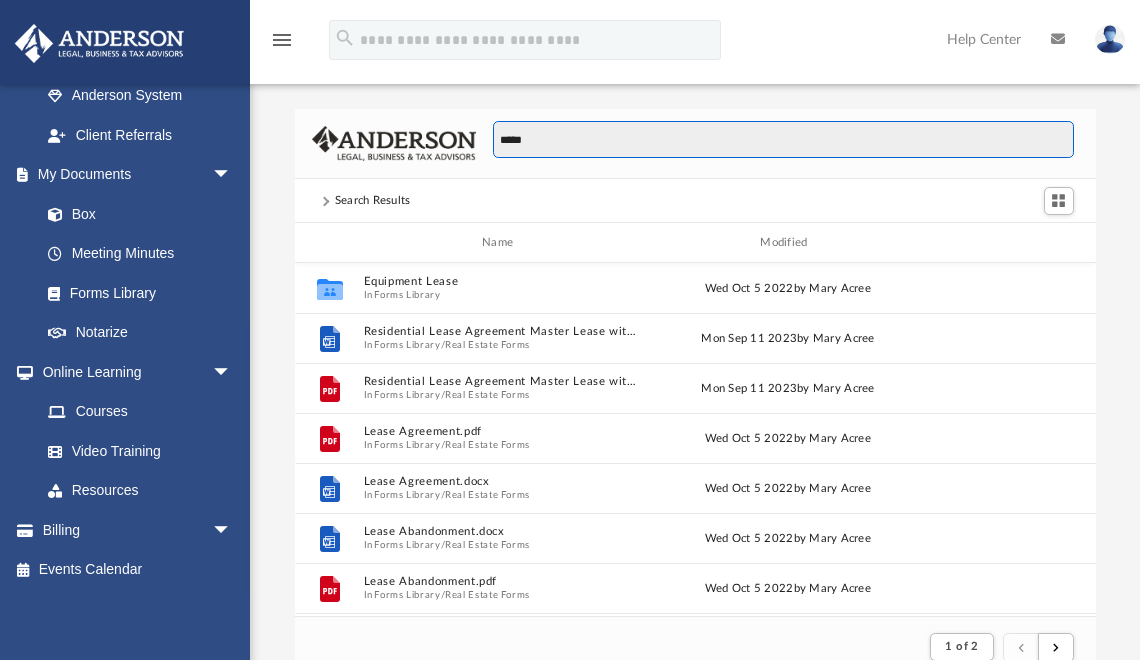 type on "*****" 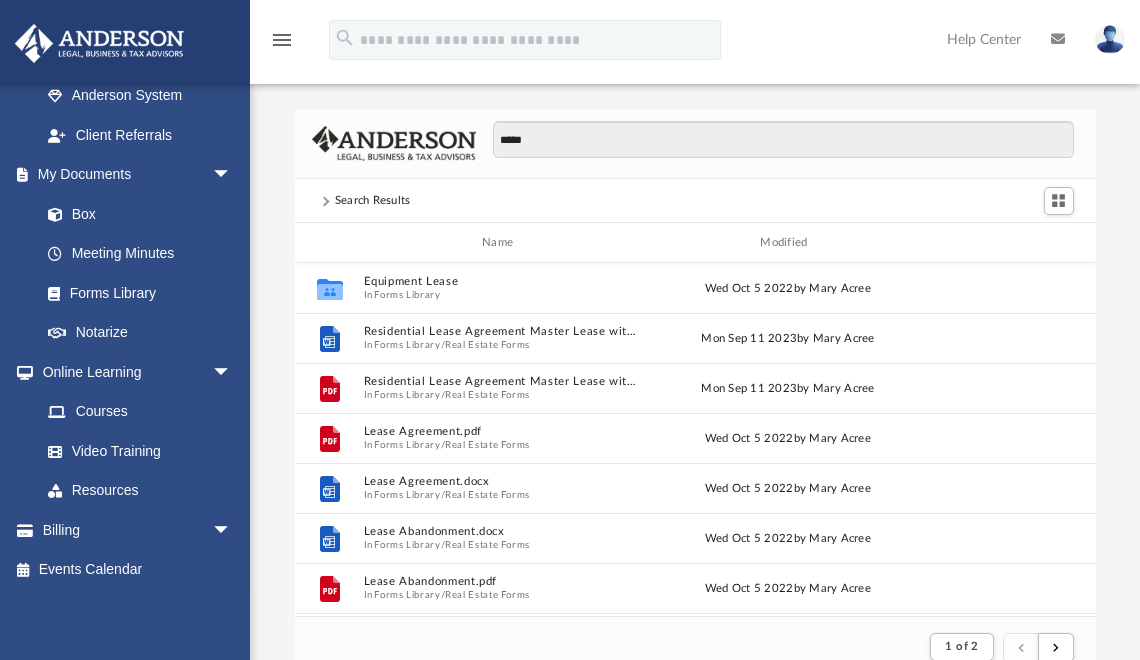 click on "Video Training" at bounding box center (135, 451) 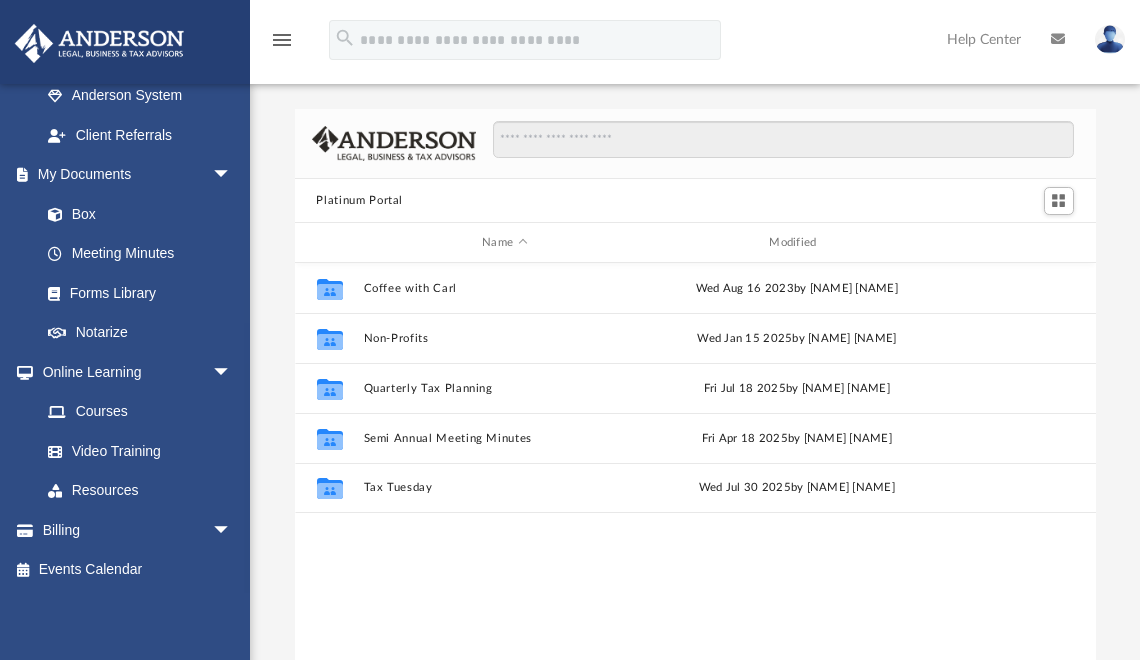 scroll, scrollTop: 12, scrollLeft: 12, axis: both 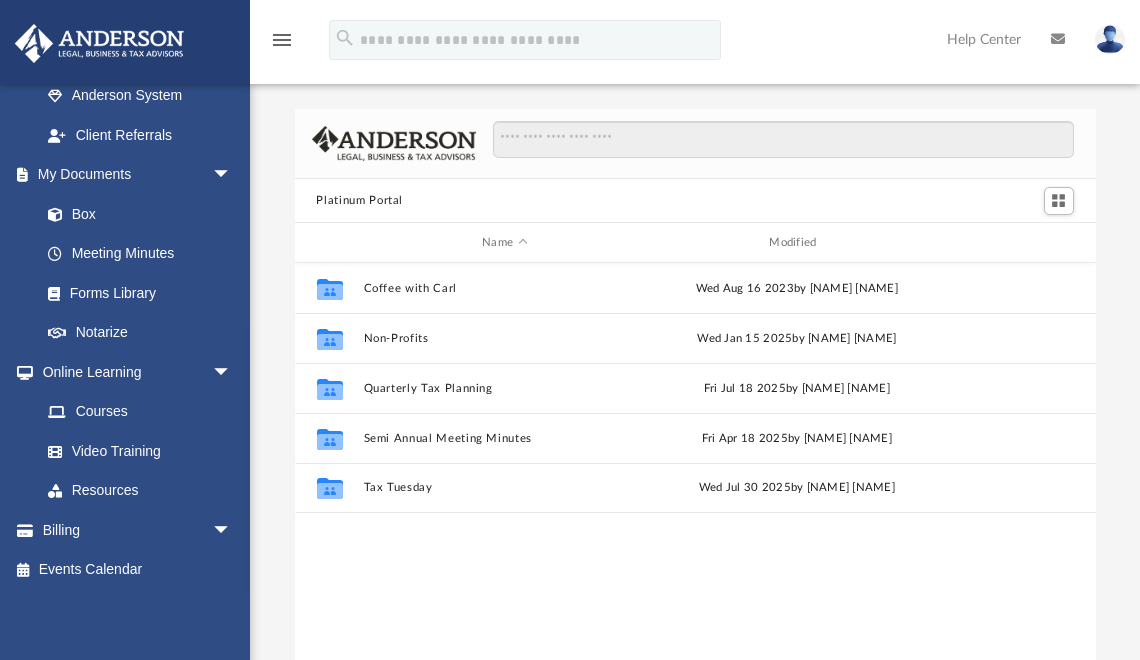 click on "arrow_drop_down" at bounding box center (232, 530) 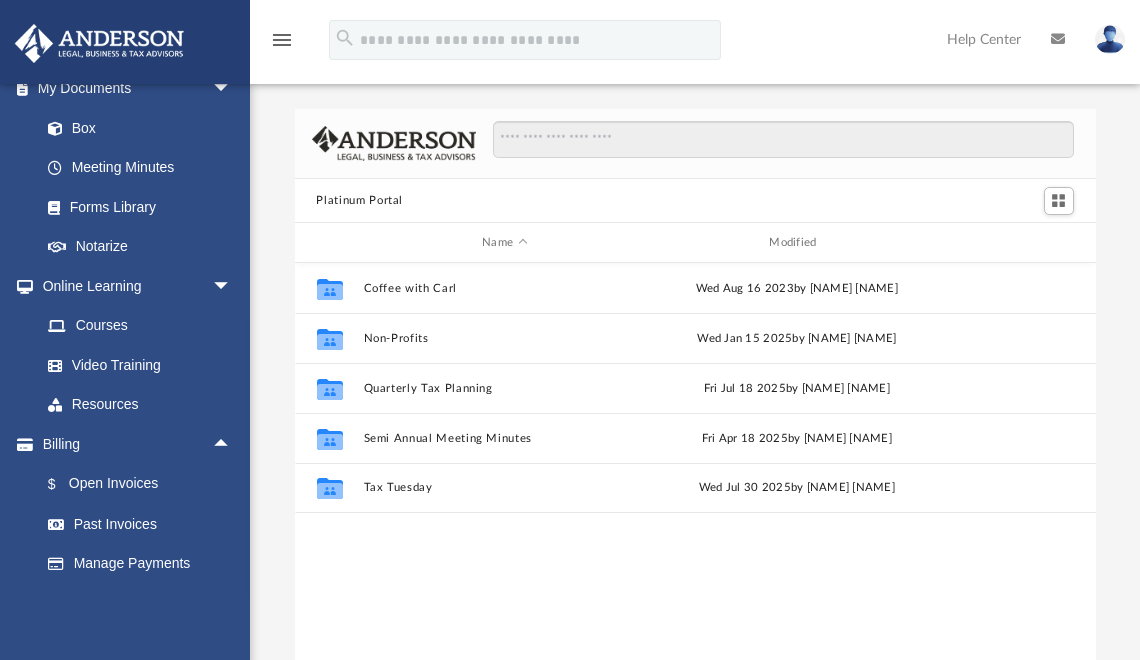 scroll, scrollTop: 726, scrollLeft: 0, axis: vertical 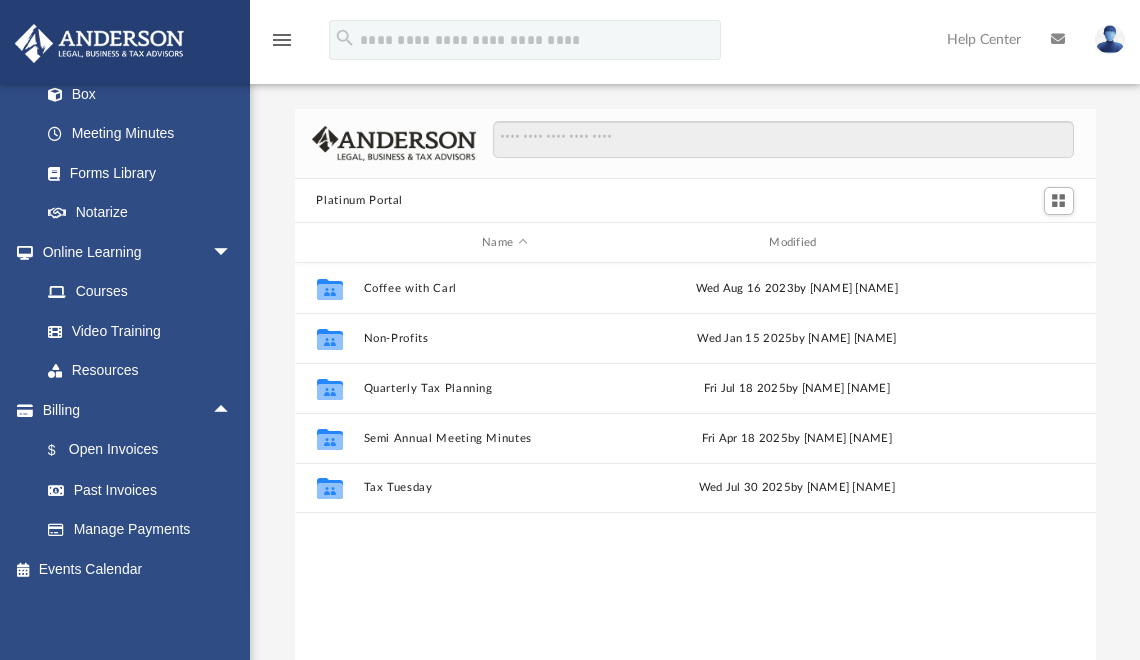 click on "Events Calendar" at bounding box center [138, 569] 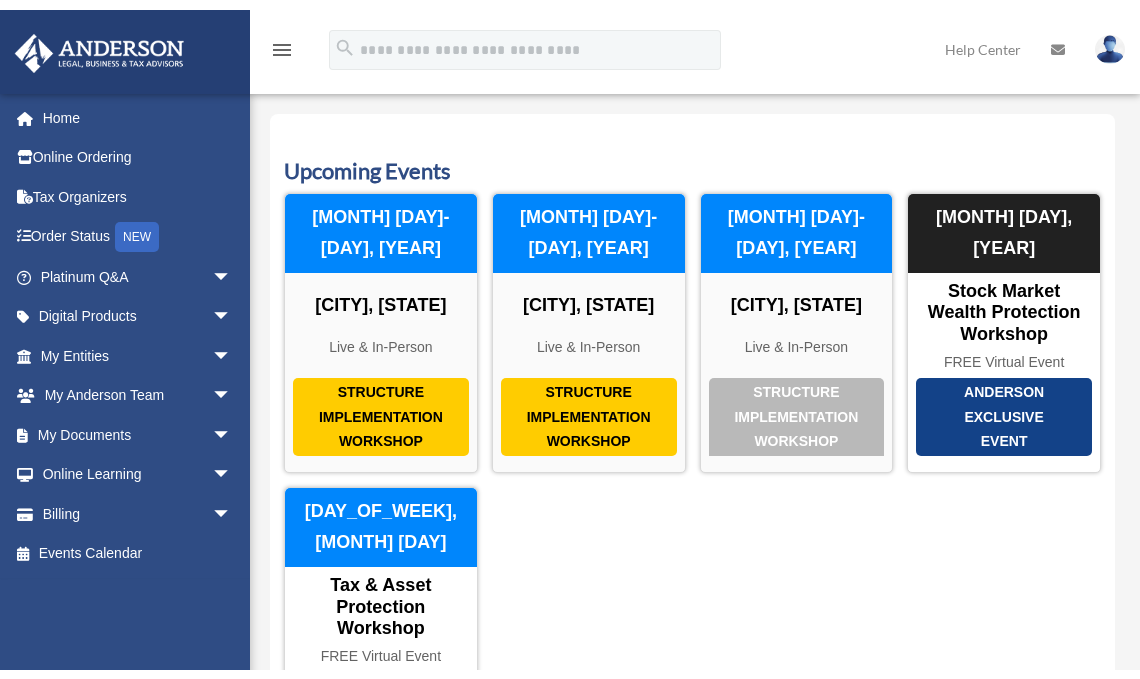 scroll, scrollTop: 0, scrollLeft: 0, axis: both 